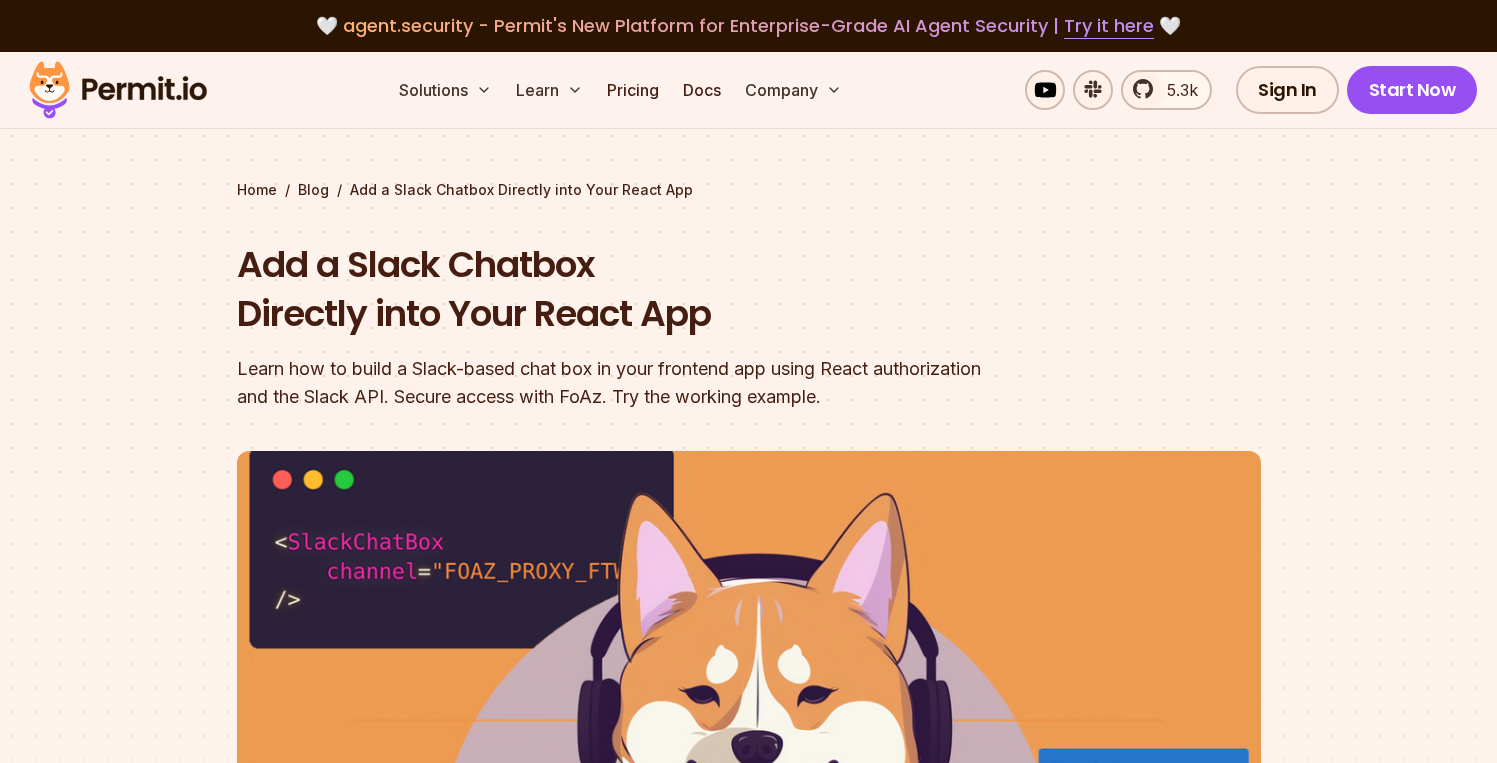 scroll, scrollTop: 3417, scrollLeft: 0, axis: vertical 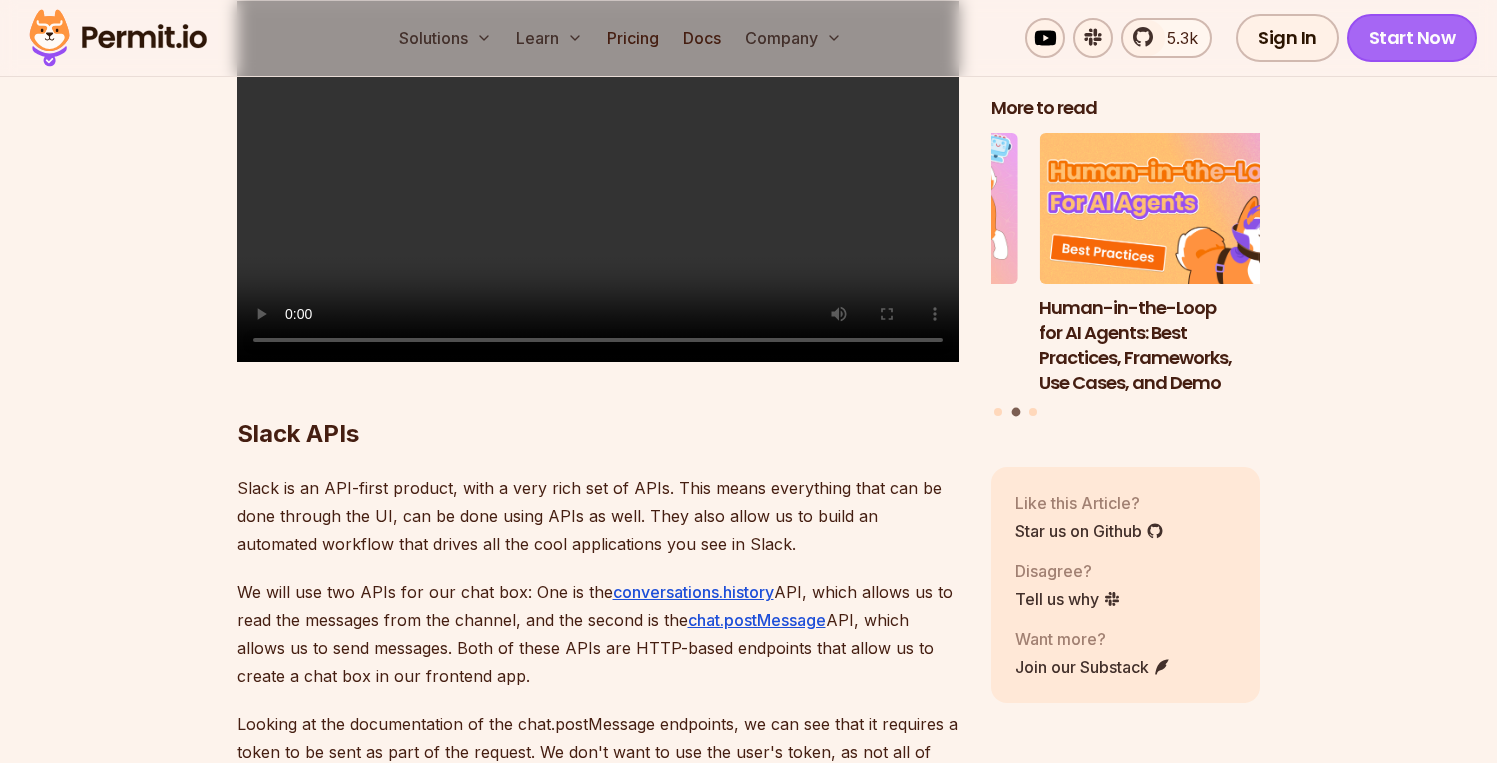 click on "Start Now" at bounding box center [1412, 38] 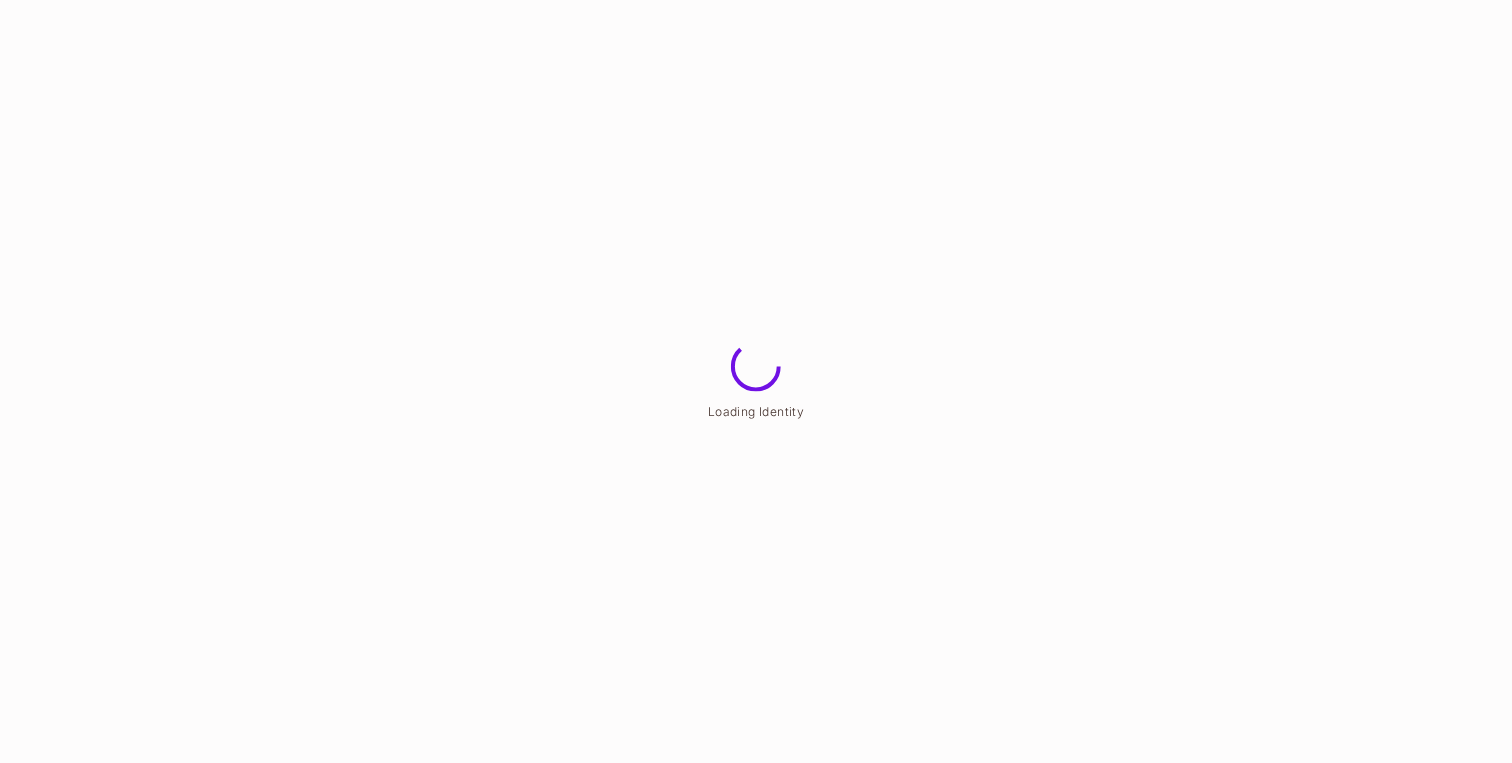 scroll, scrollTop: 0, scrollLeft: 0, axis: both 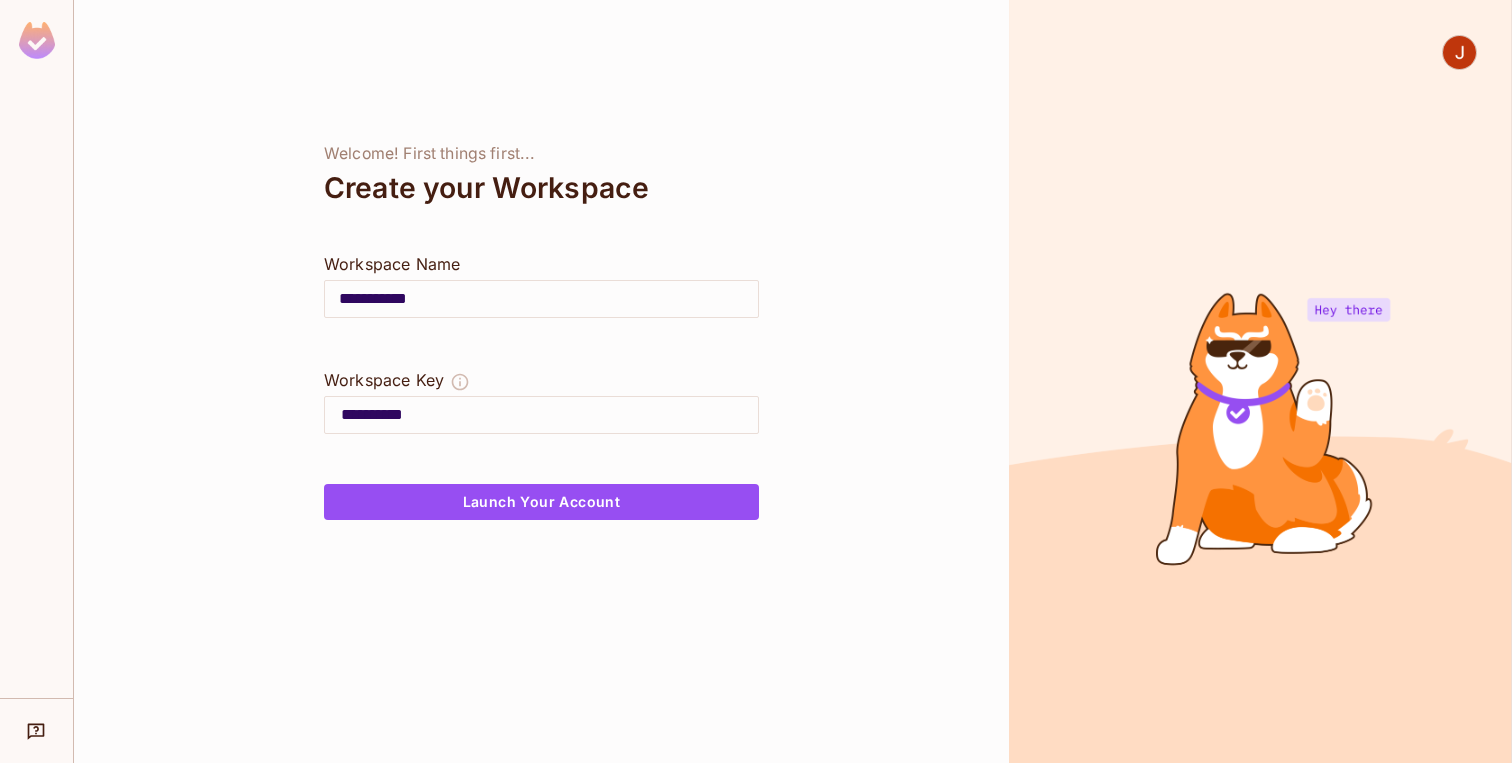 click on "**********" at bounding box center (541, 299) 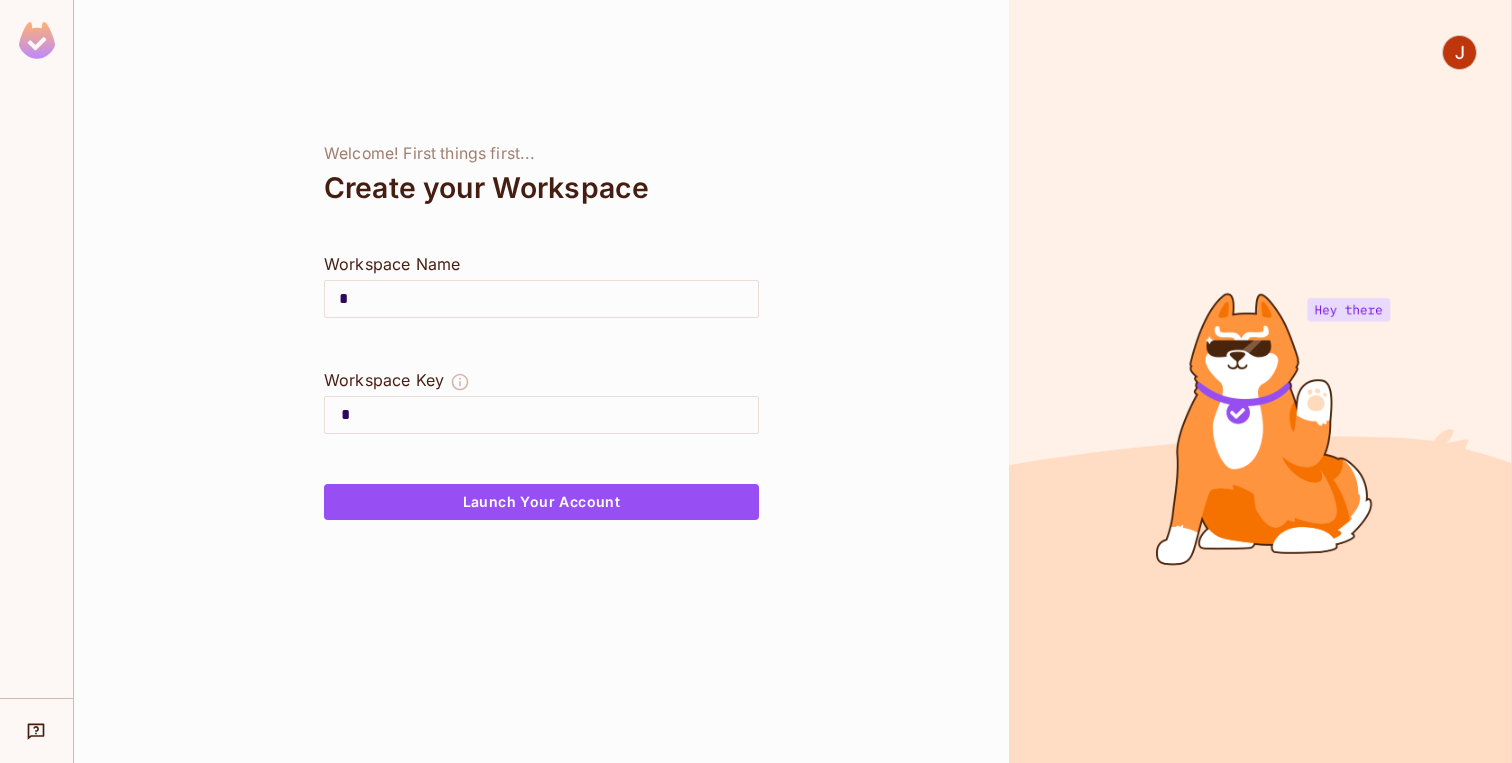 type on "**" 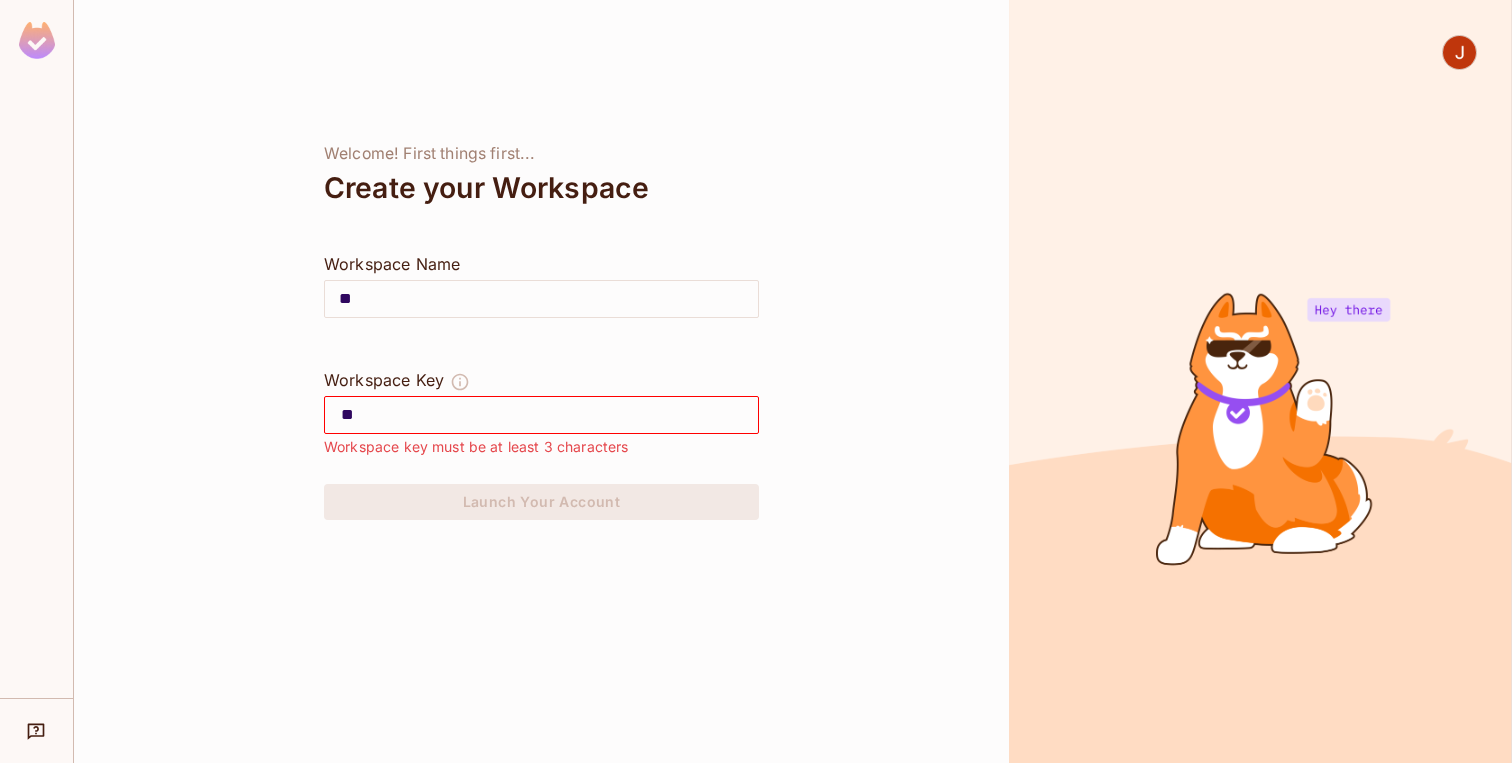 type on "***" 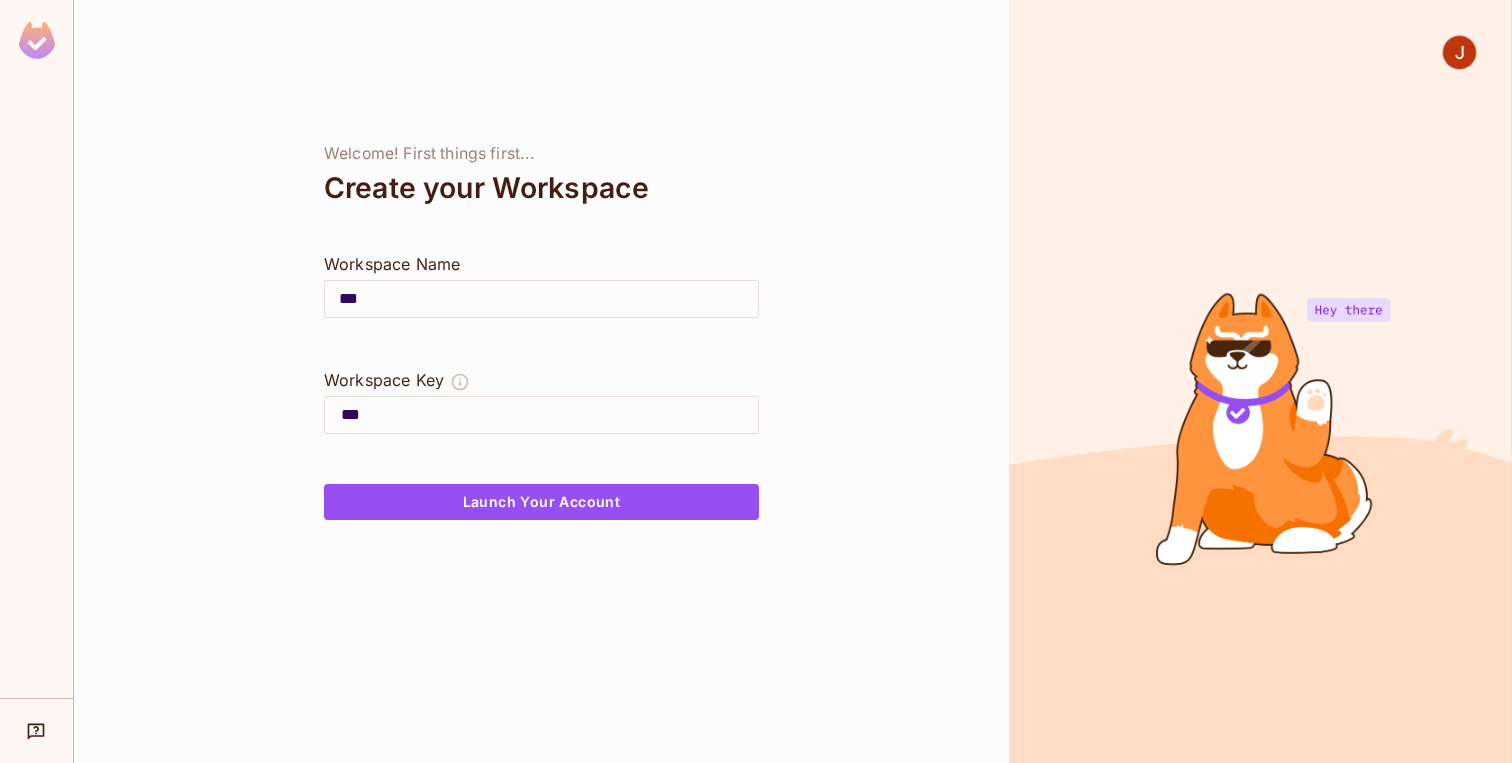 type on "****" 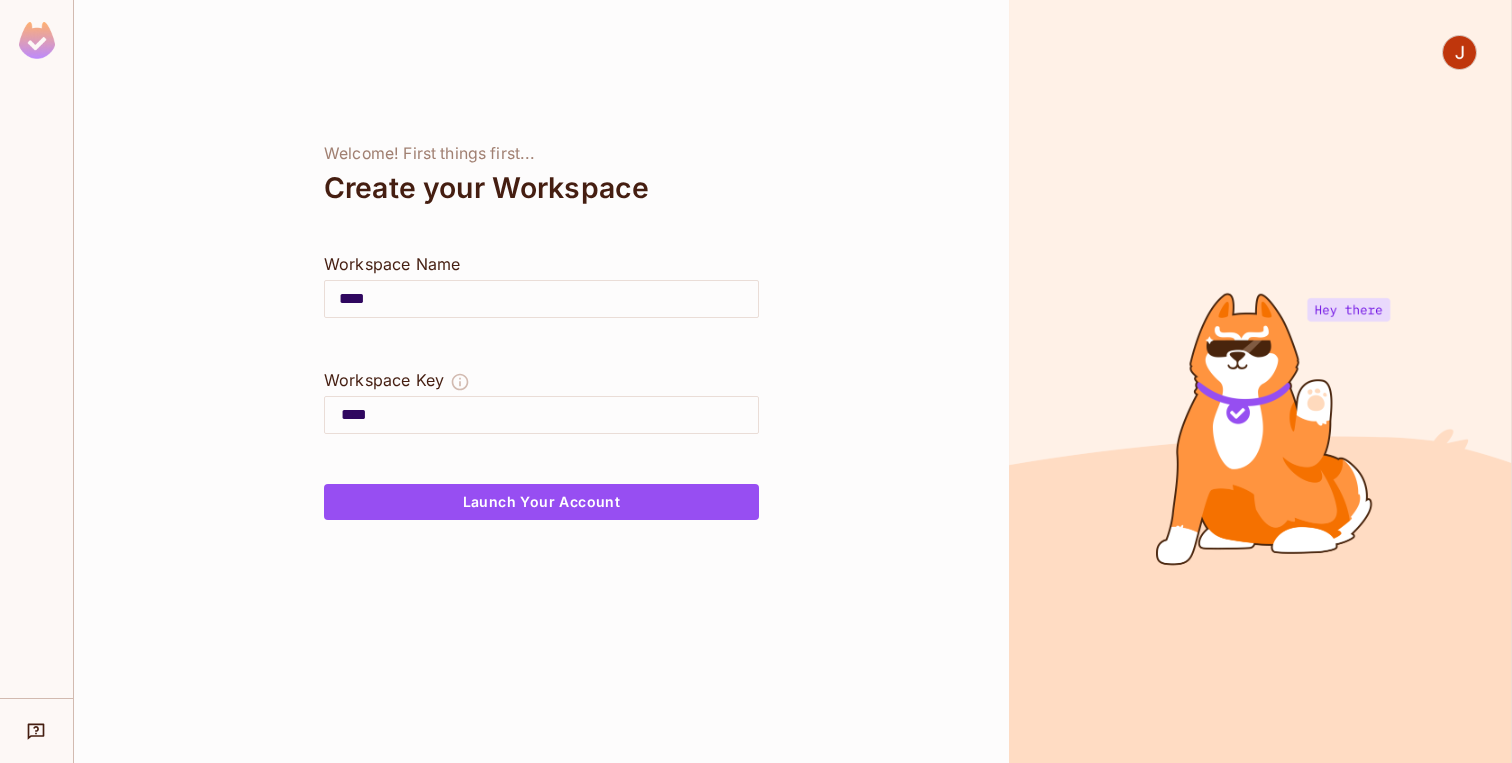 type on "*****" 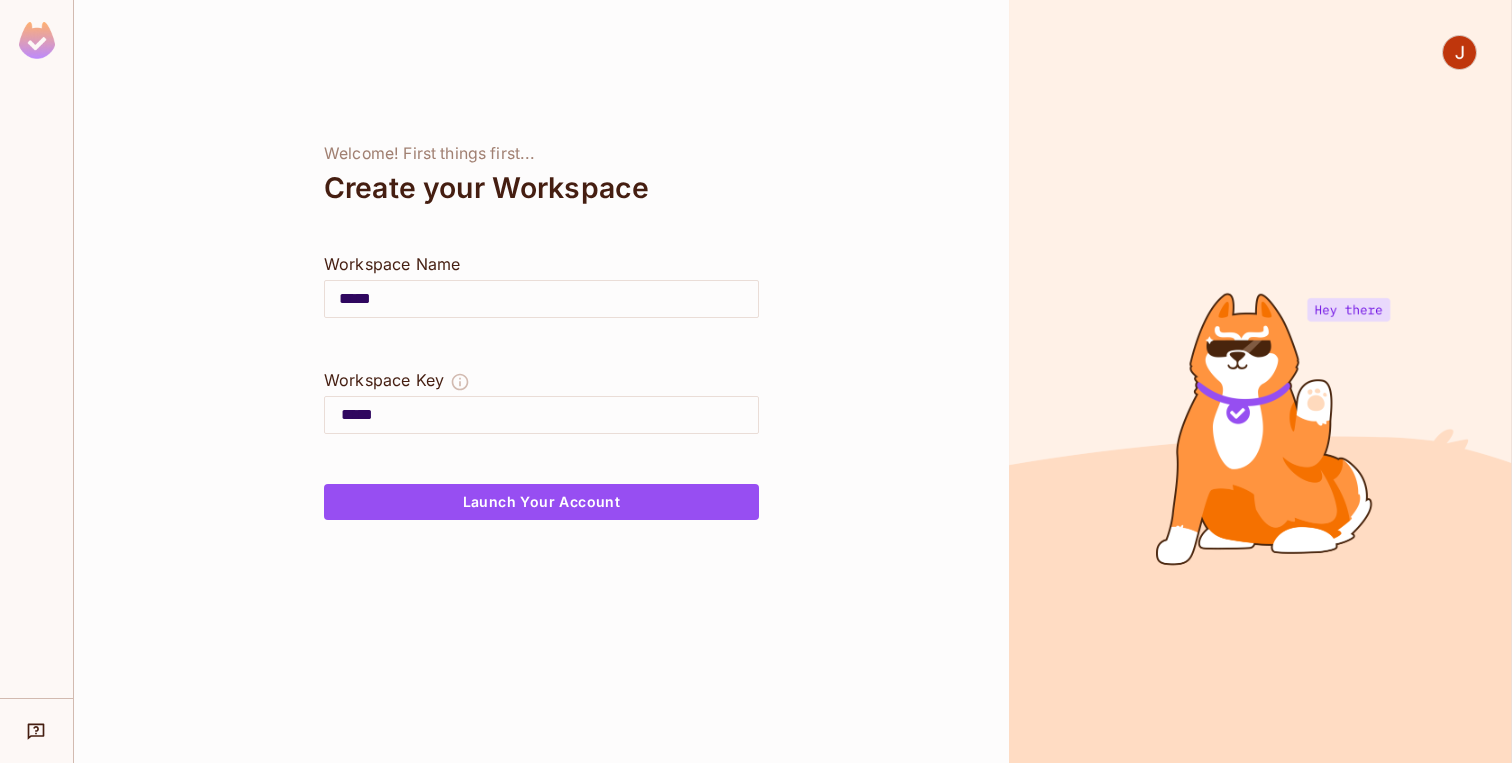 type on "******" 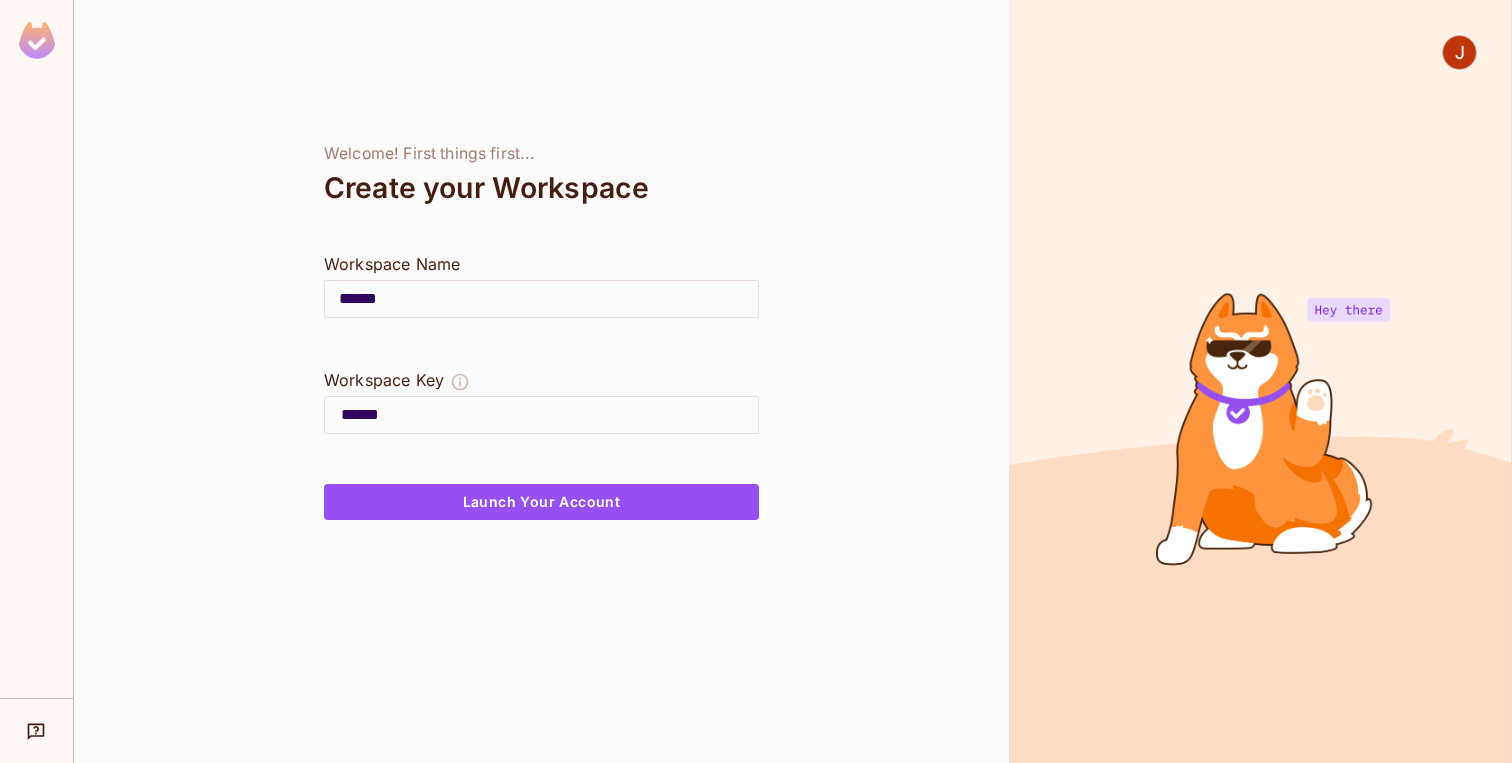 type on "*******" 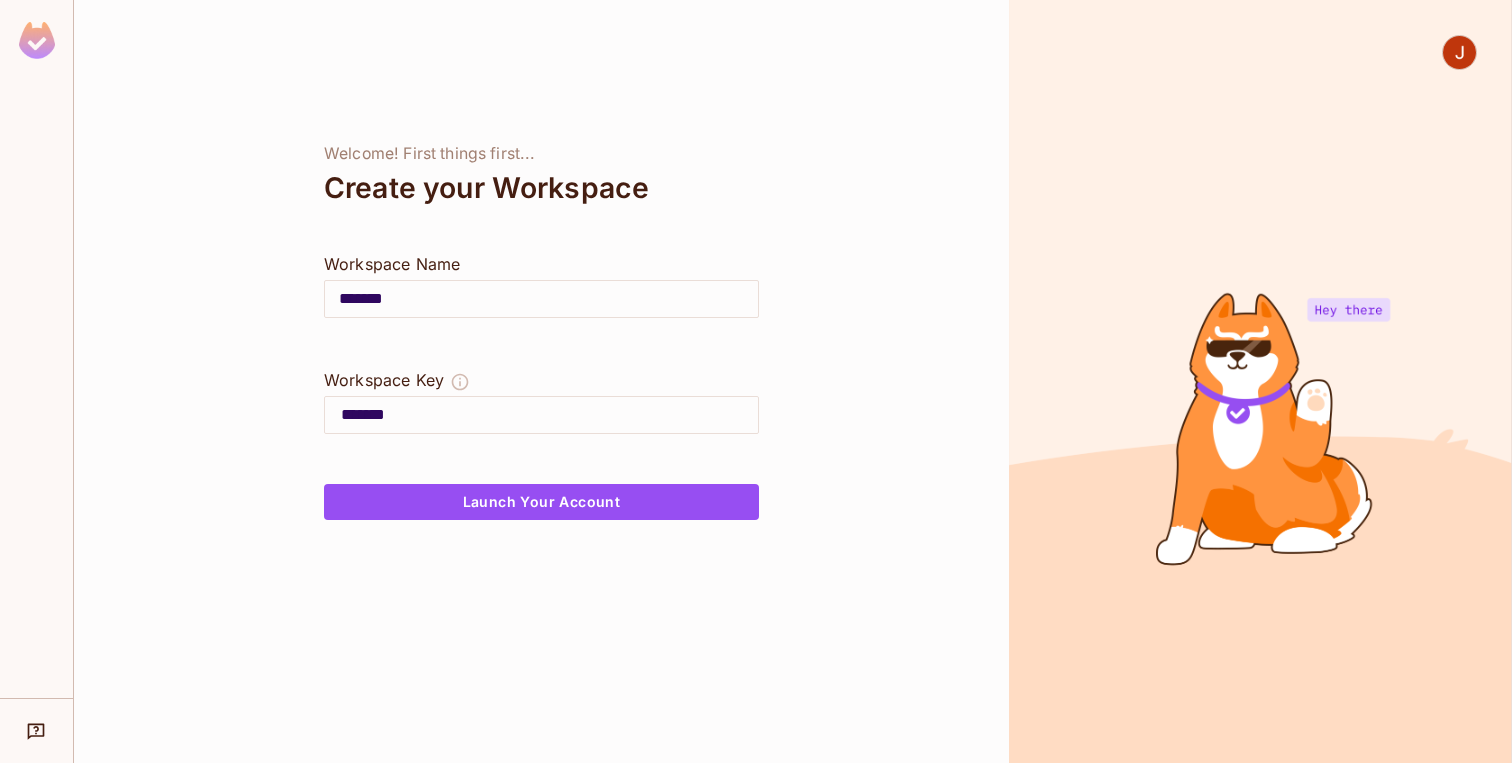 type on "********" 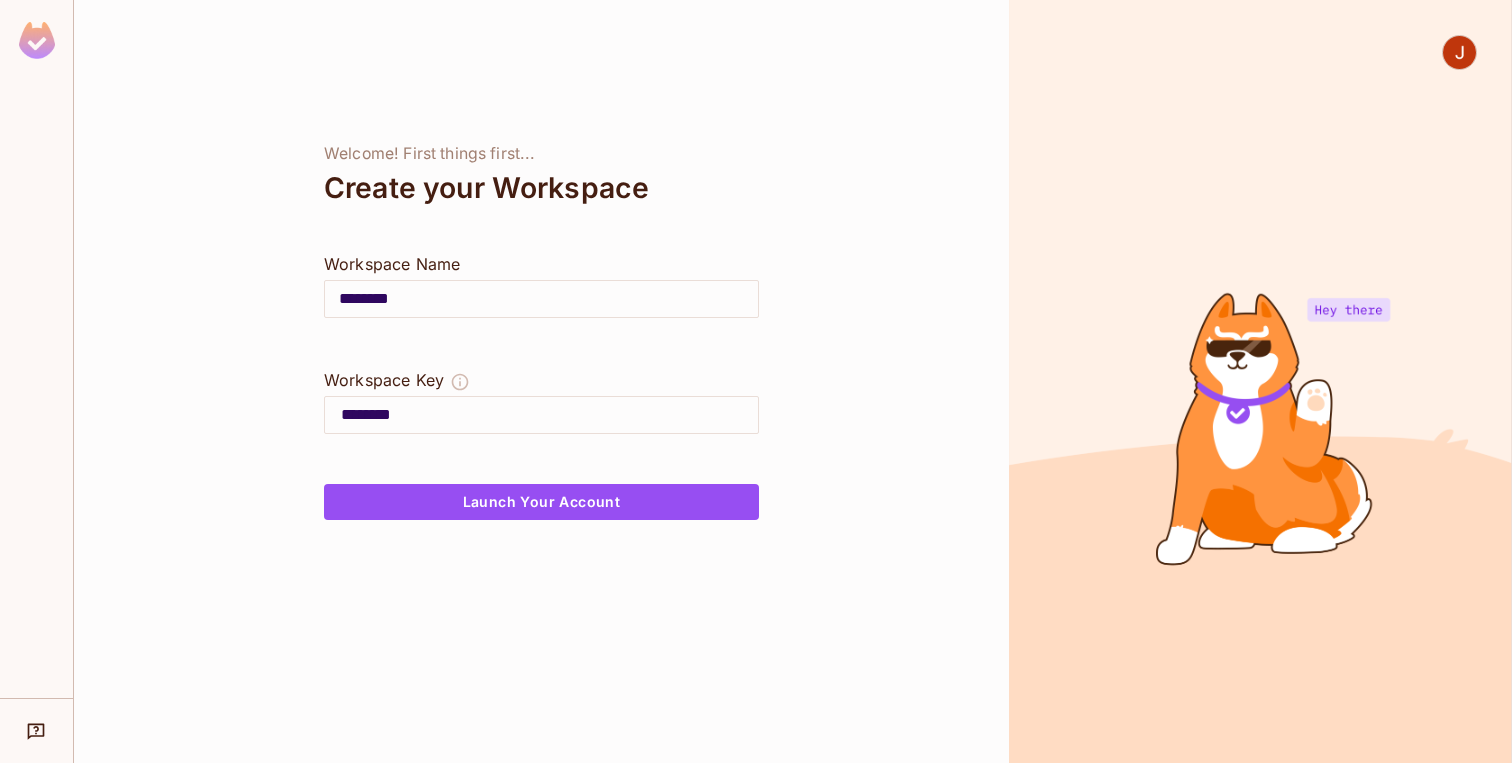 type on "********" 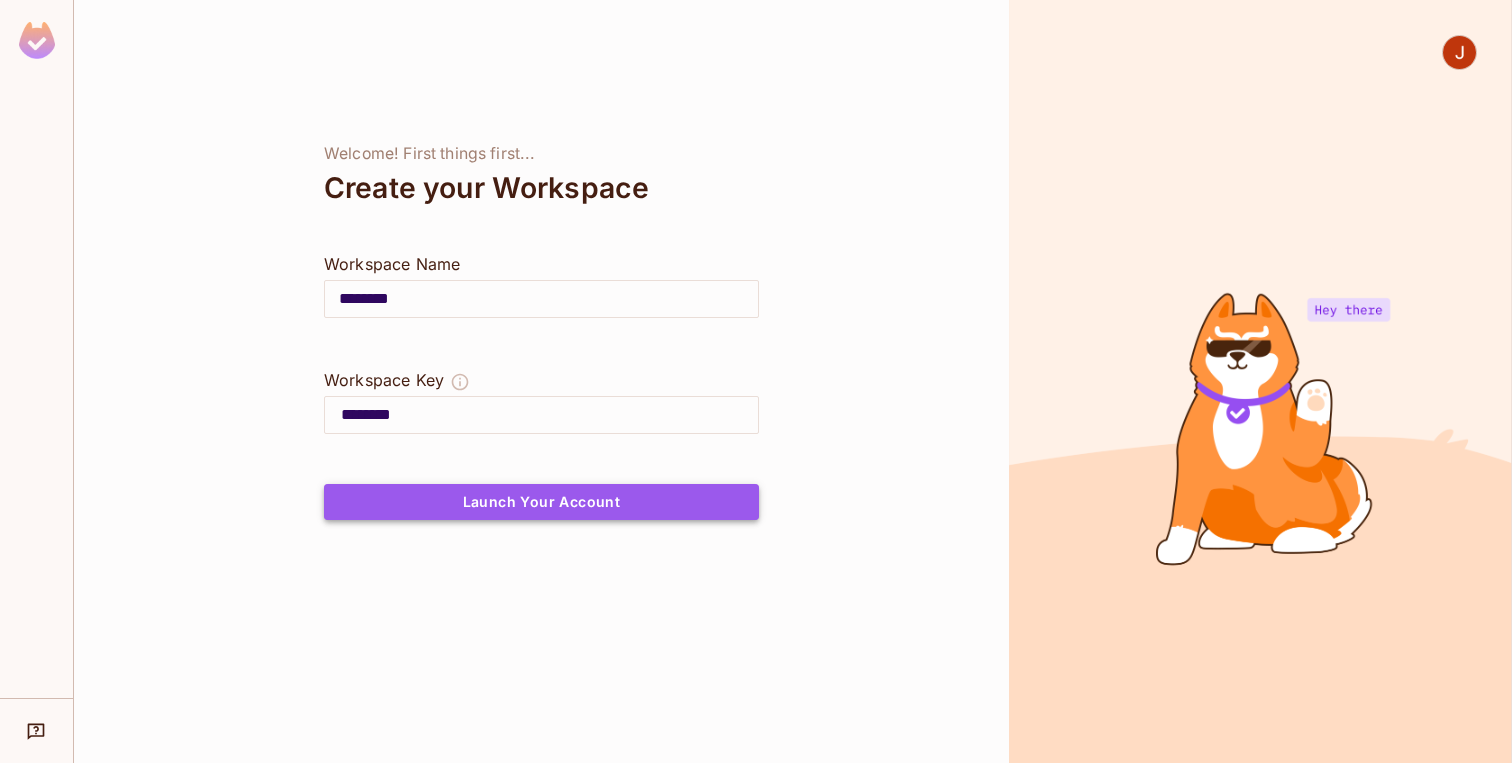 click on "Launch Your Account" at bounding box center (541, 502) 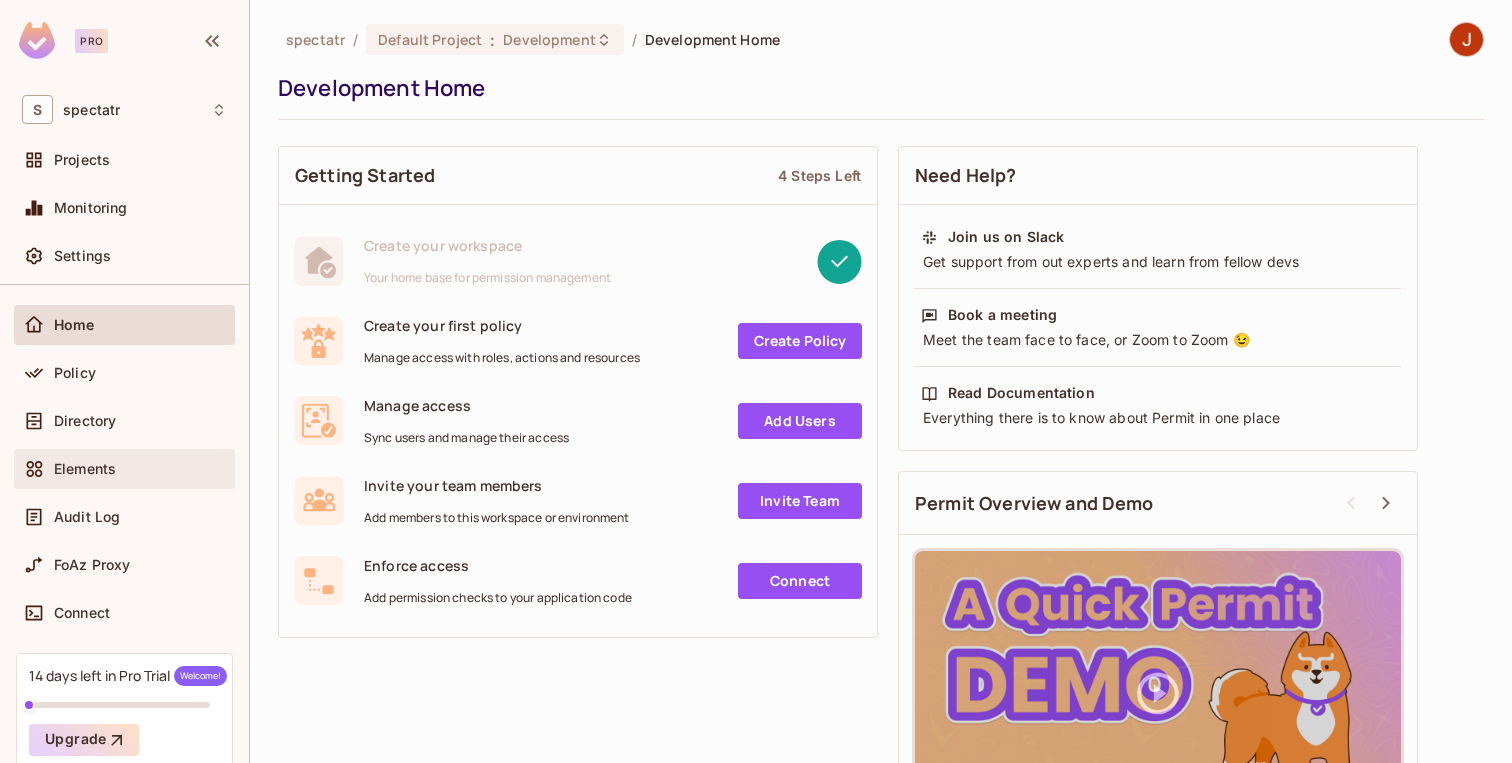 scroll, scrollTop: 91, scrollLeft: 0, axis: vertical 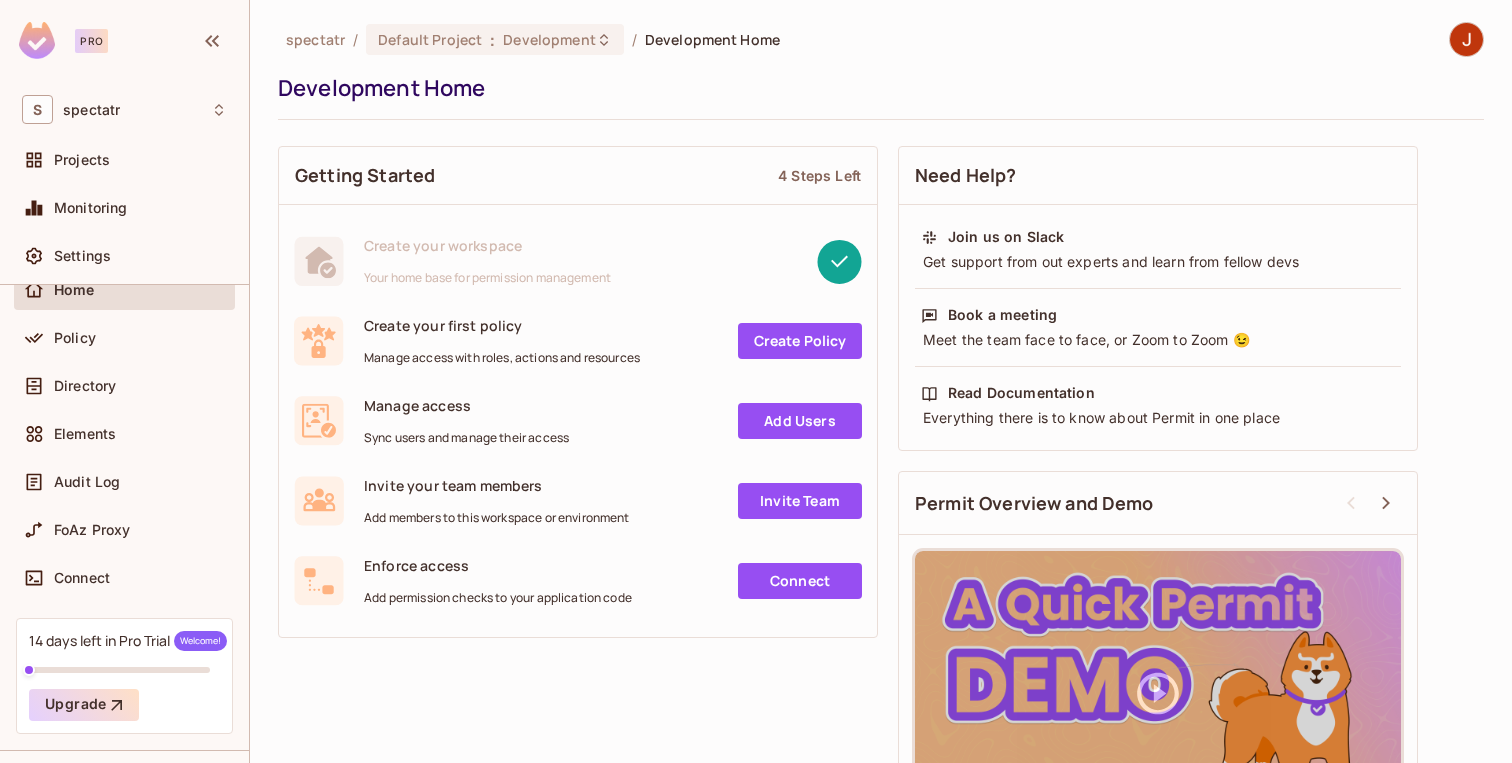 click on "Projects" at bounding box center (124, 164) 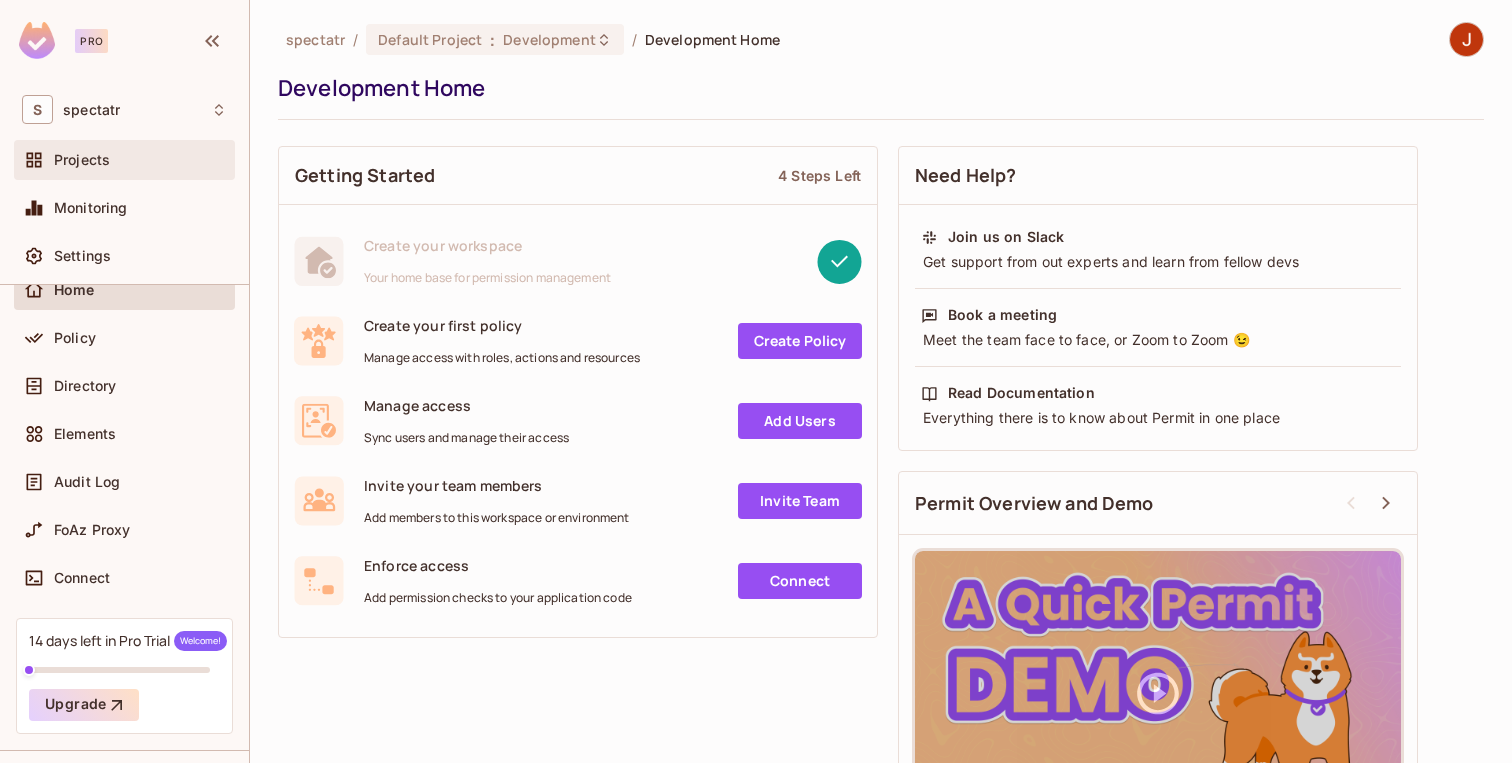 click on "Projects" at bounding box center (124, 160) 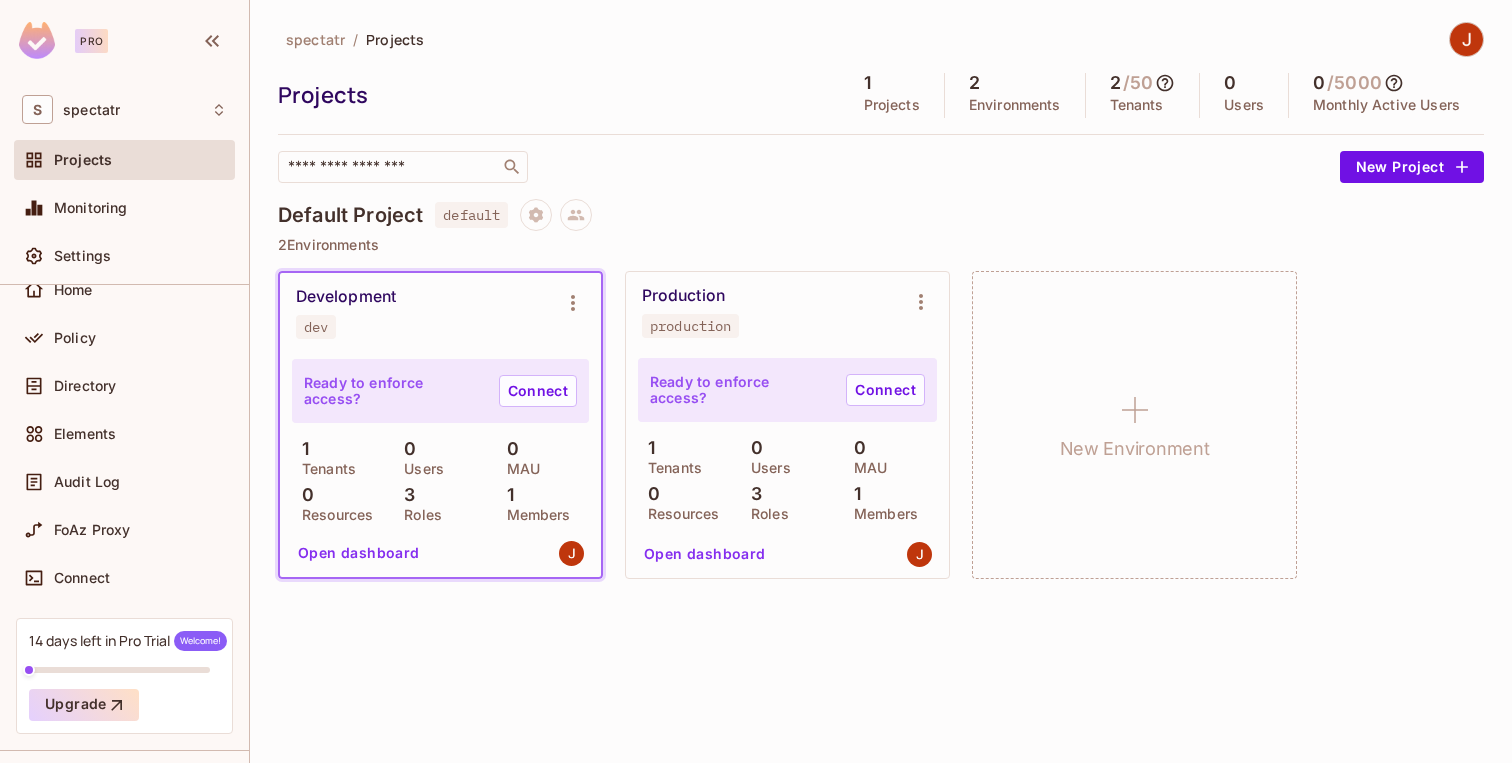 click on "Pro" at bounding box center [91, 41] 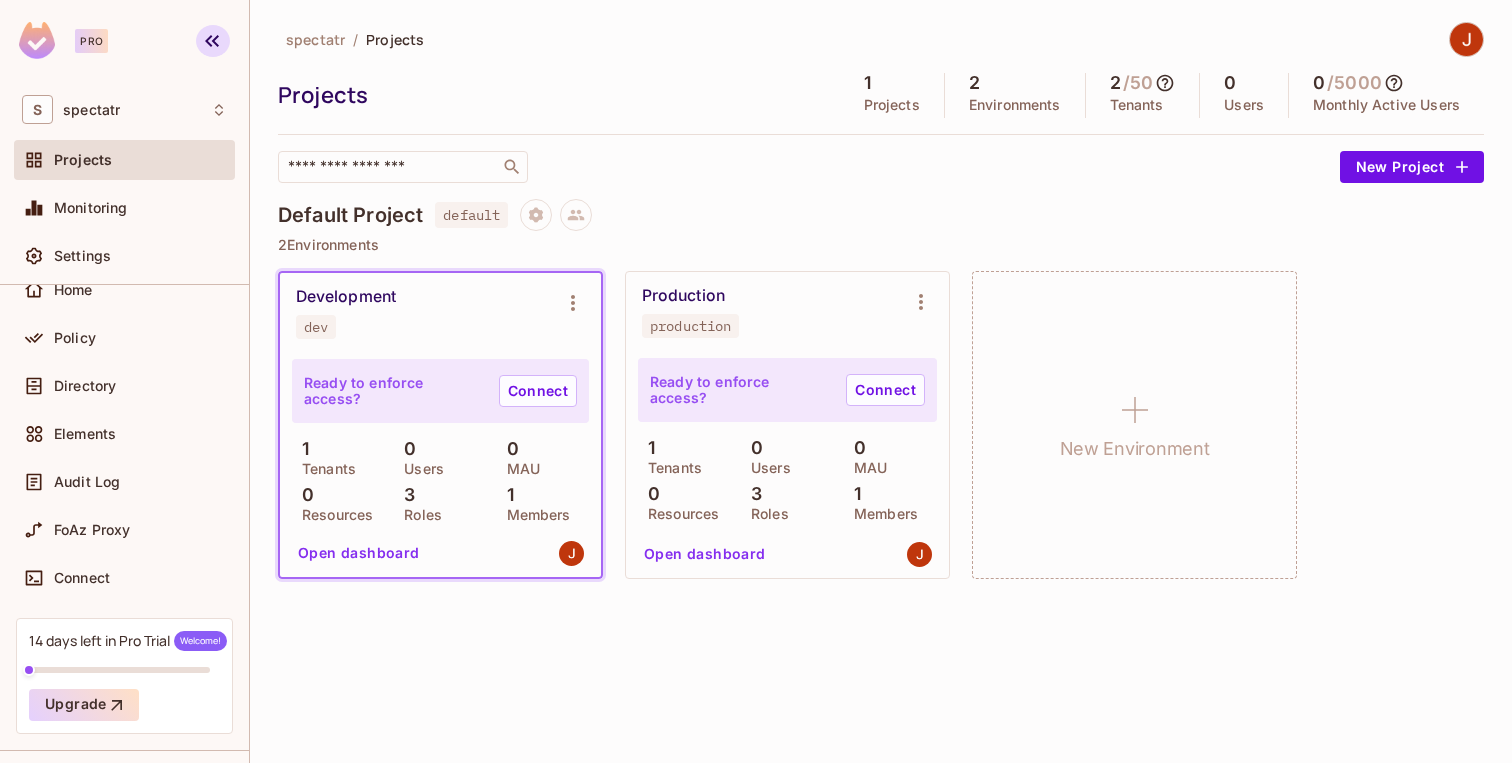 click 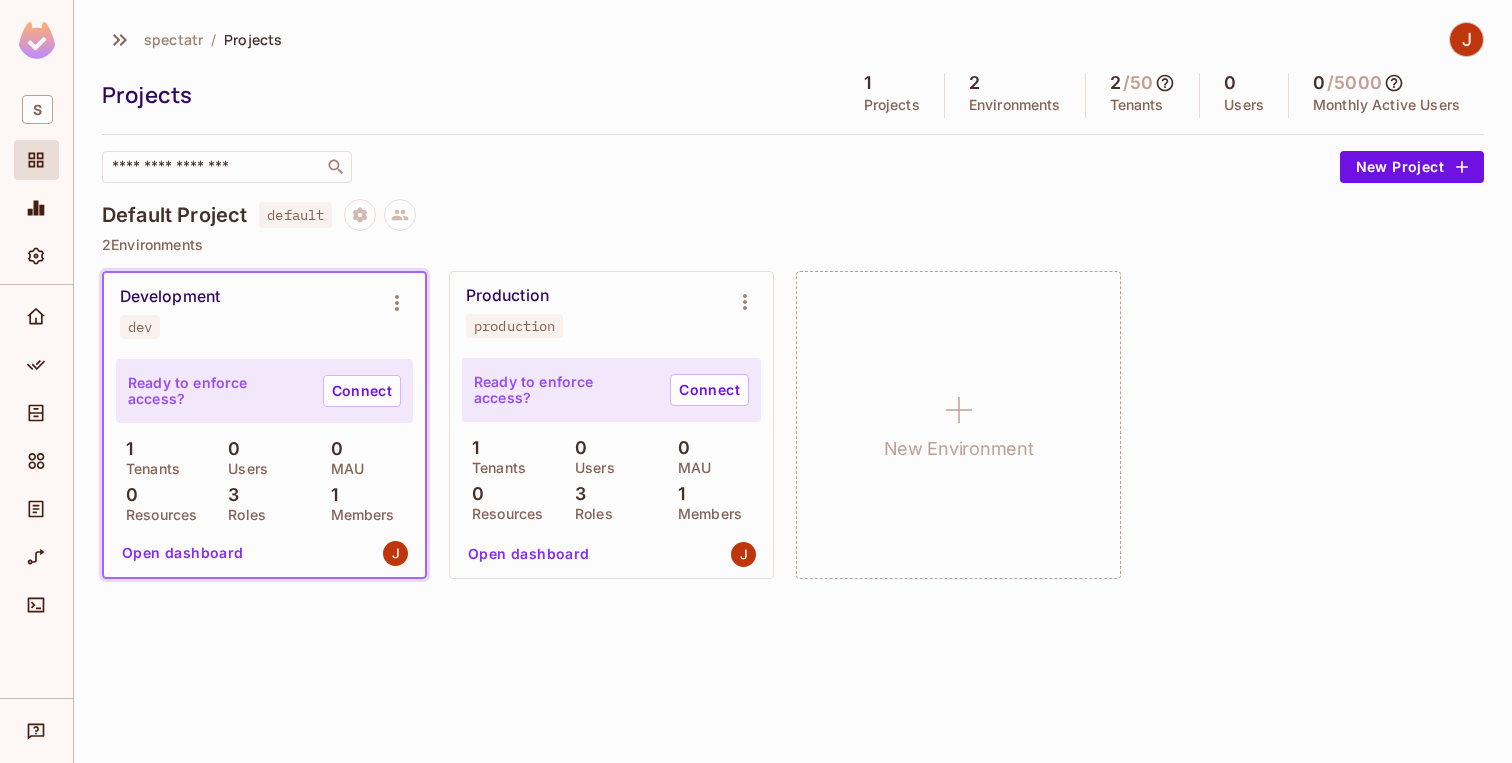 scroll, scrollTop: 0, scrollLeft: 0, axis: both 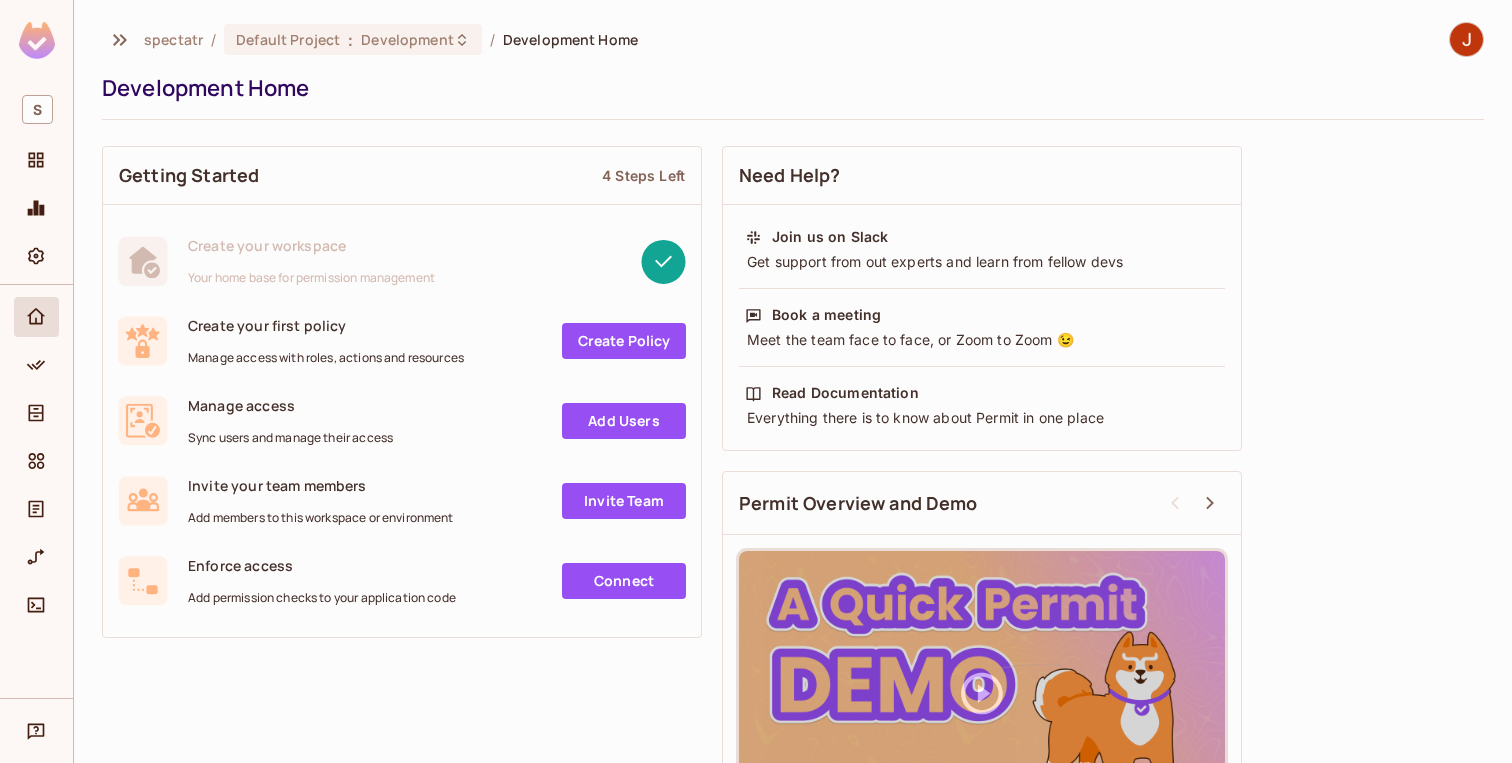click at bounding box center [37, 40] 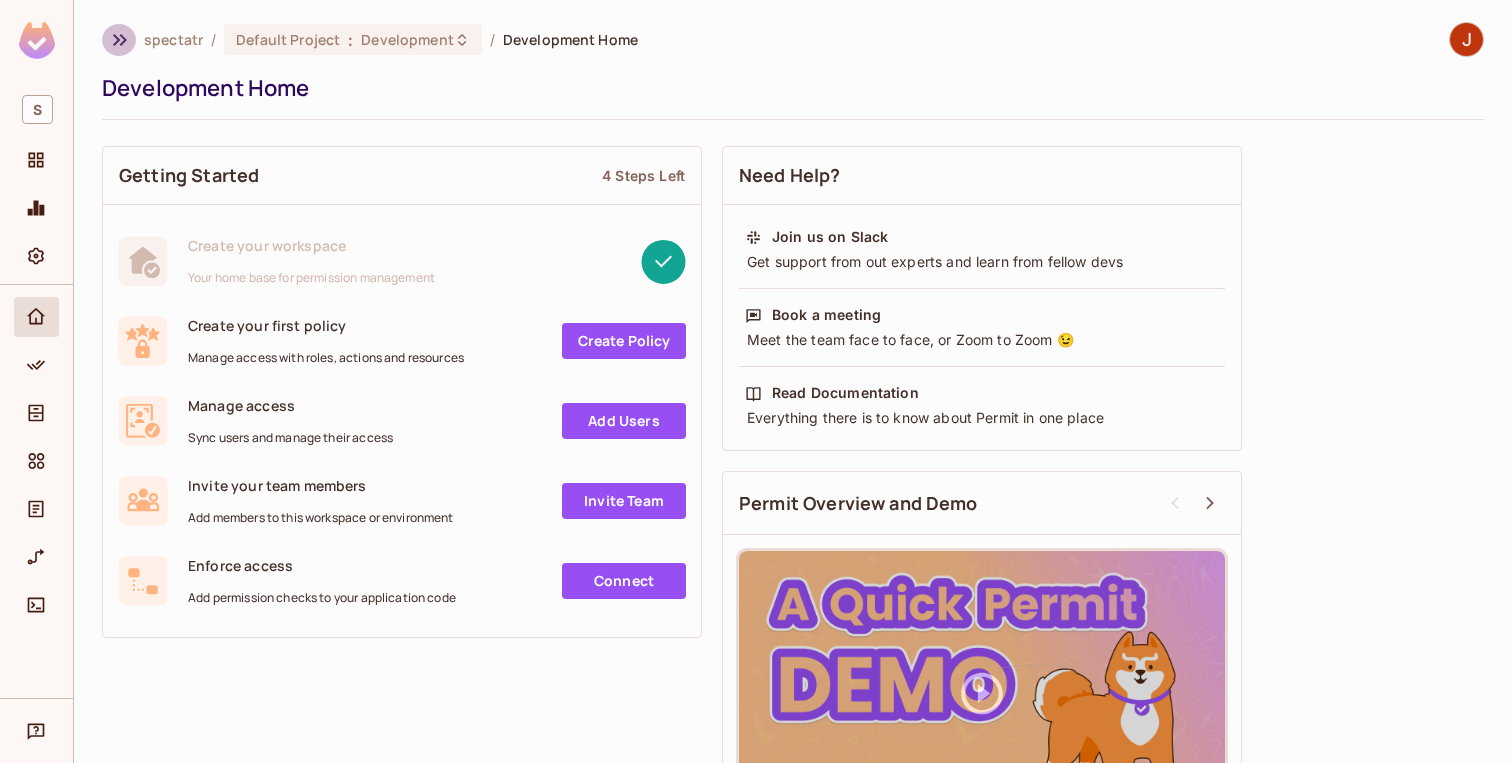 click 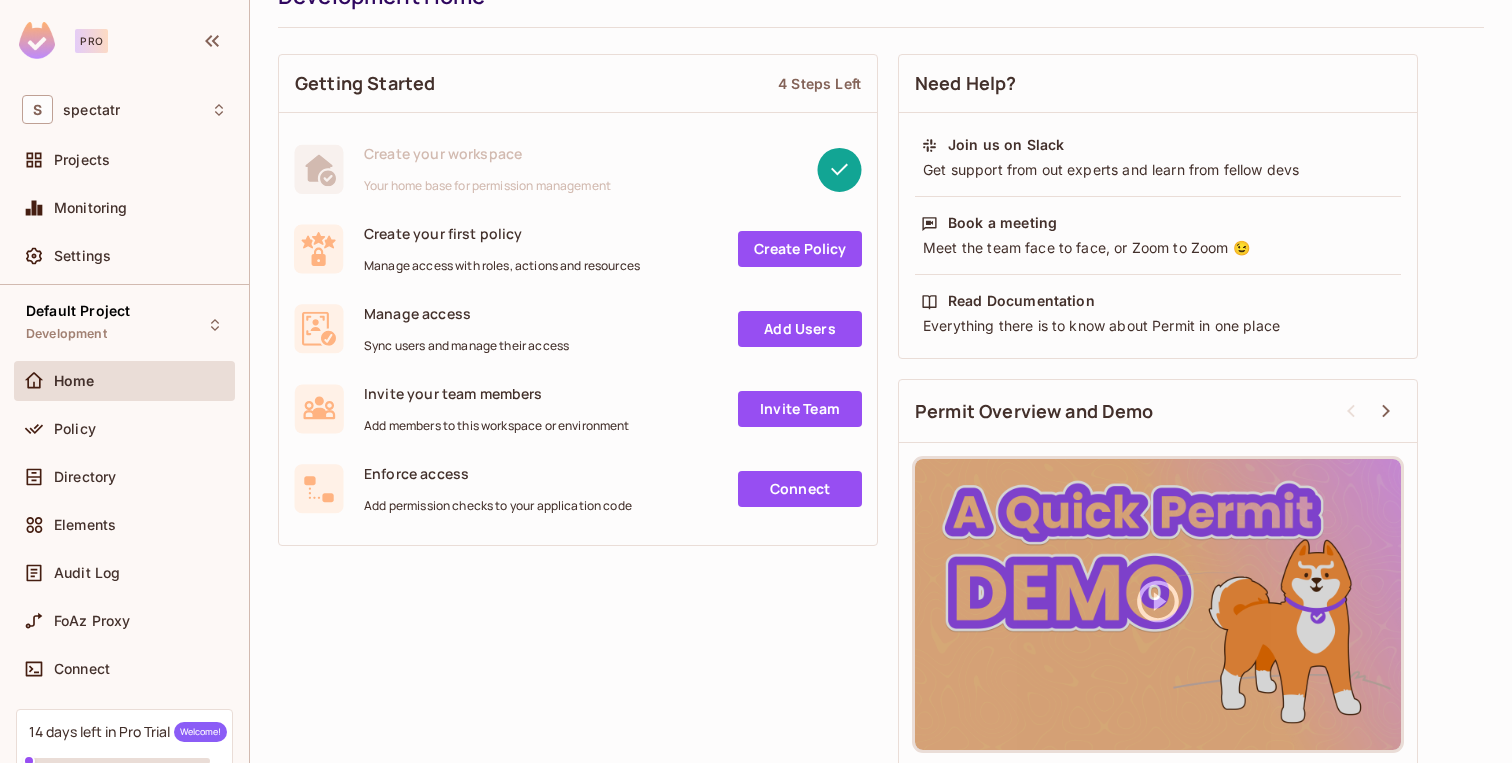 scroll, scrollTop: 106, scrollLeft: 0, axis: vertical 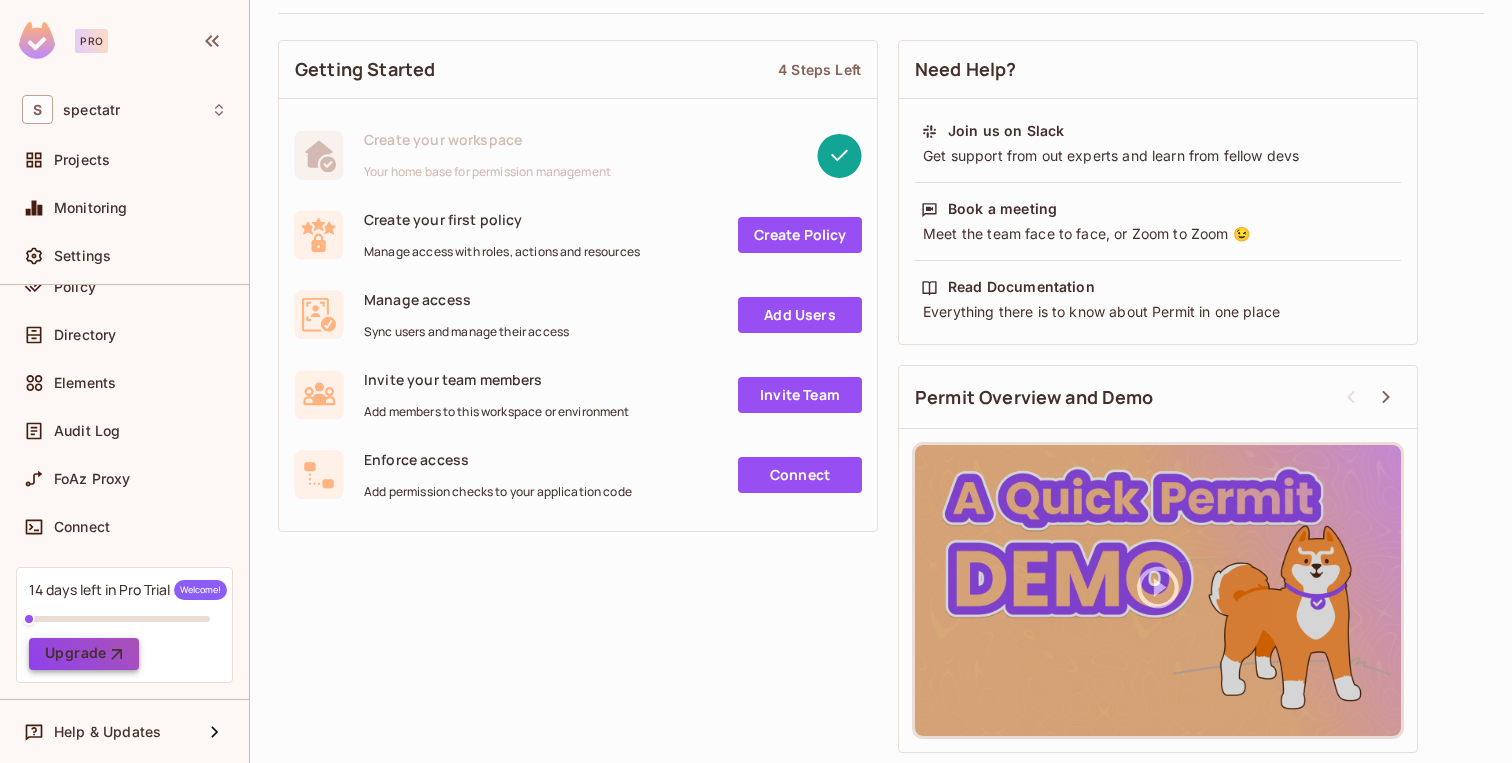 click on "Upgrade" at bounding box center [84, 654] 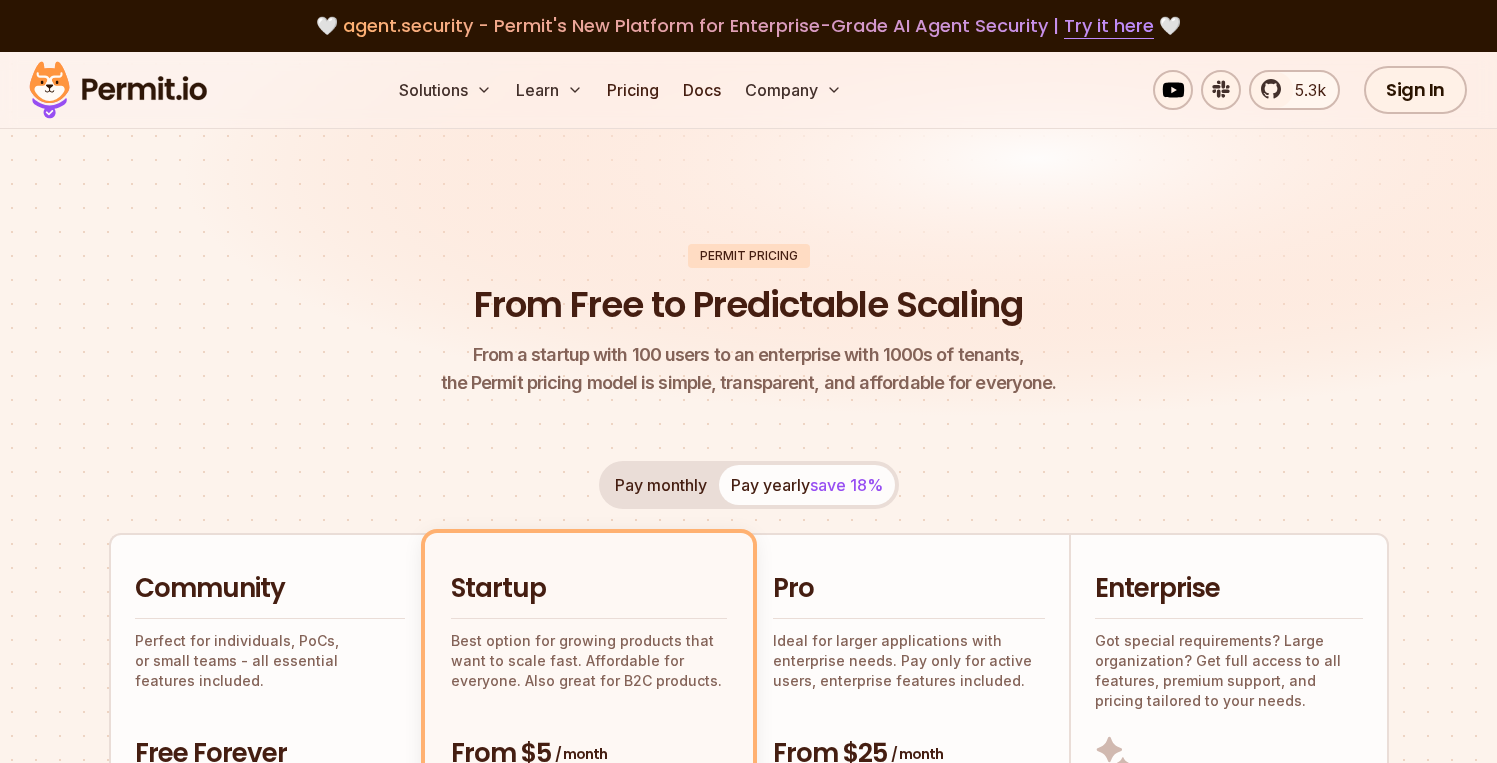 scroll, scrollTop: 255, scrollLeft: 0, axis: vertical 